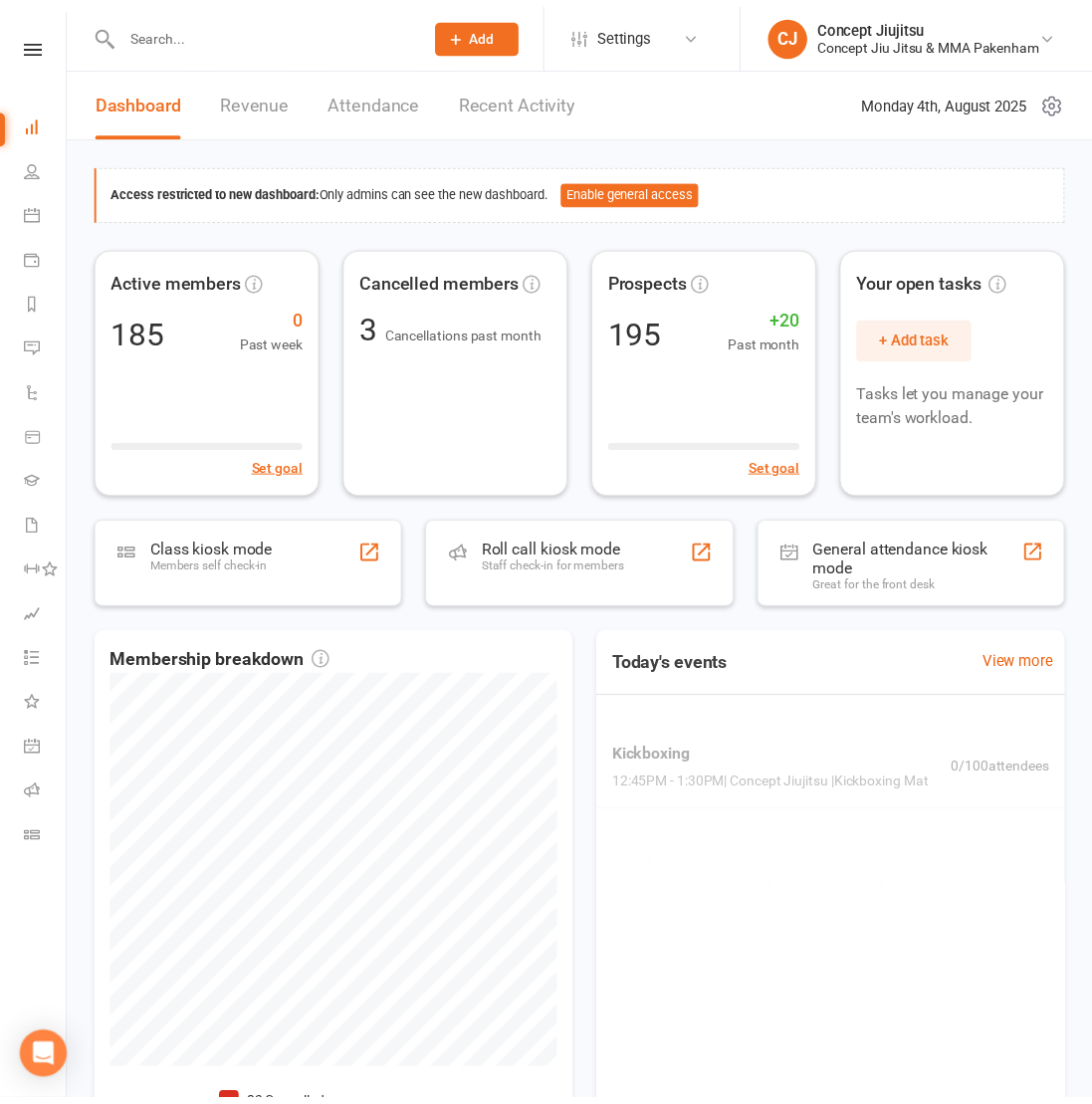 scroll, scrollTop: 0, scrollLeft: 0, axis: both 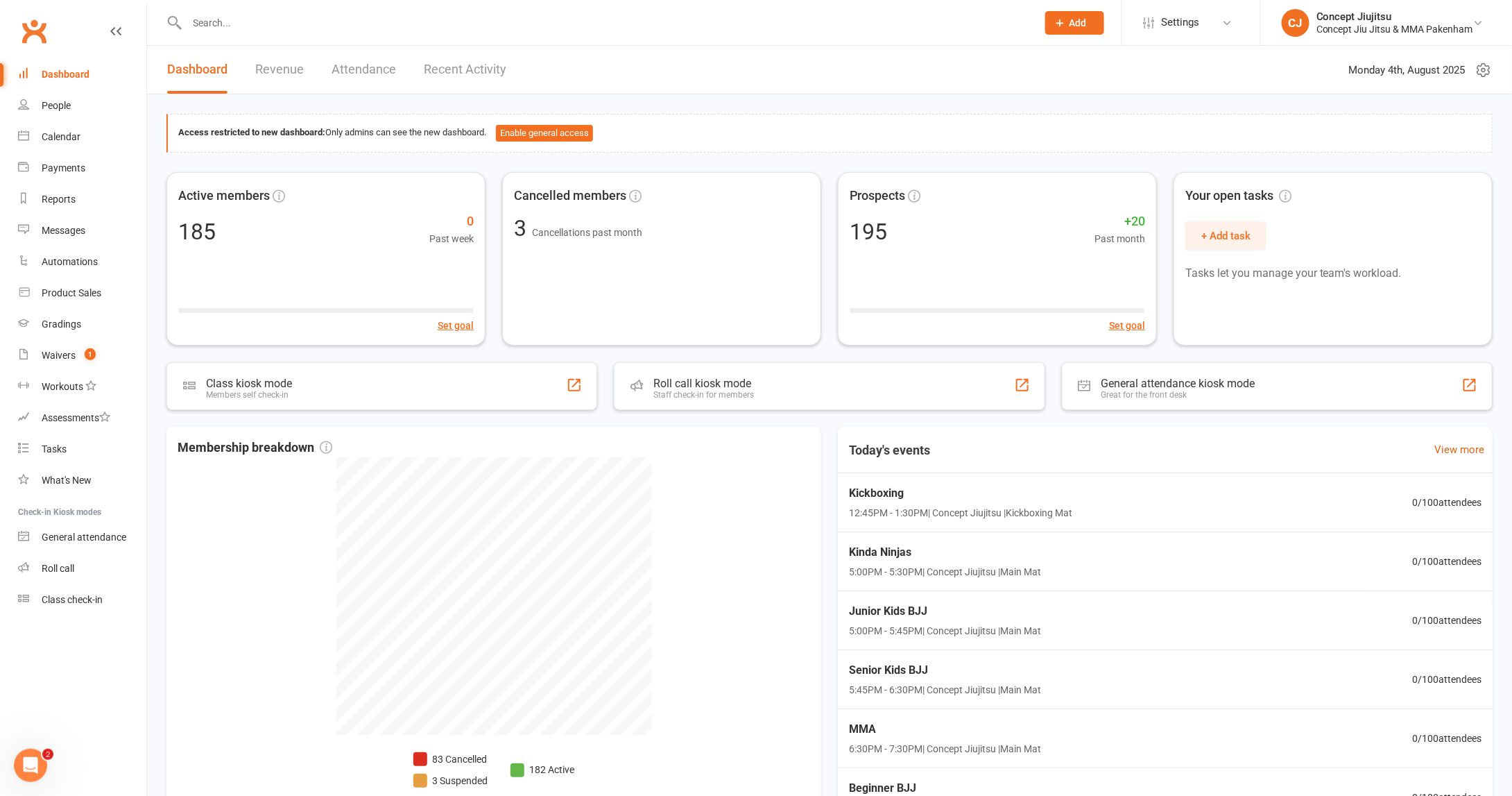 click at bounding box center [605, 23] 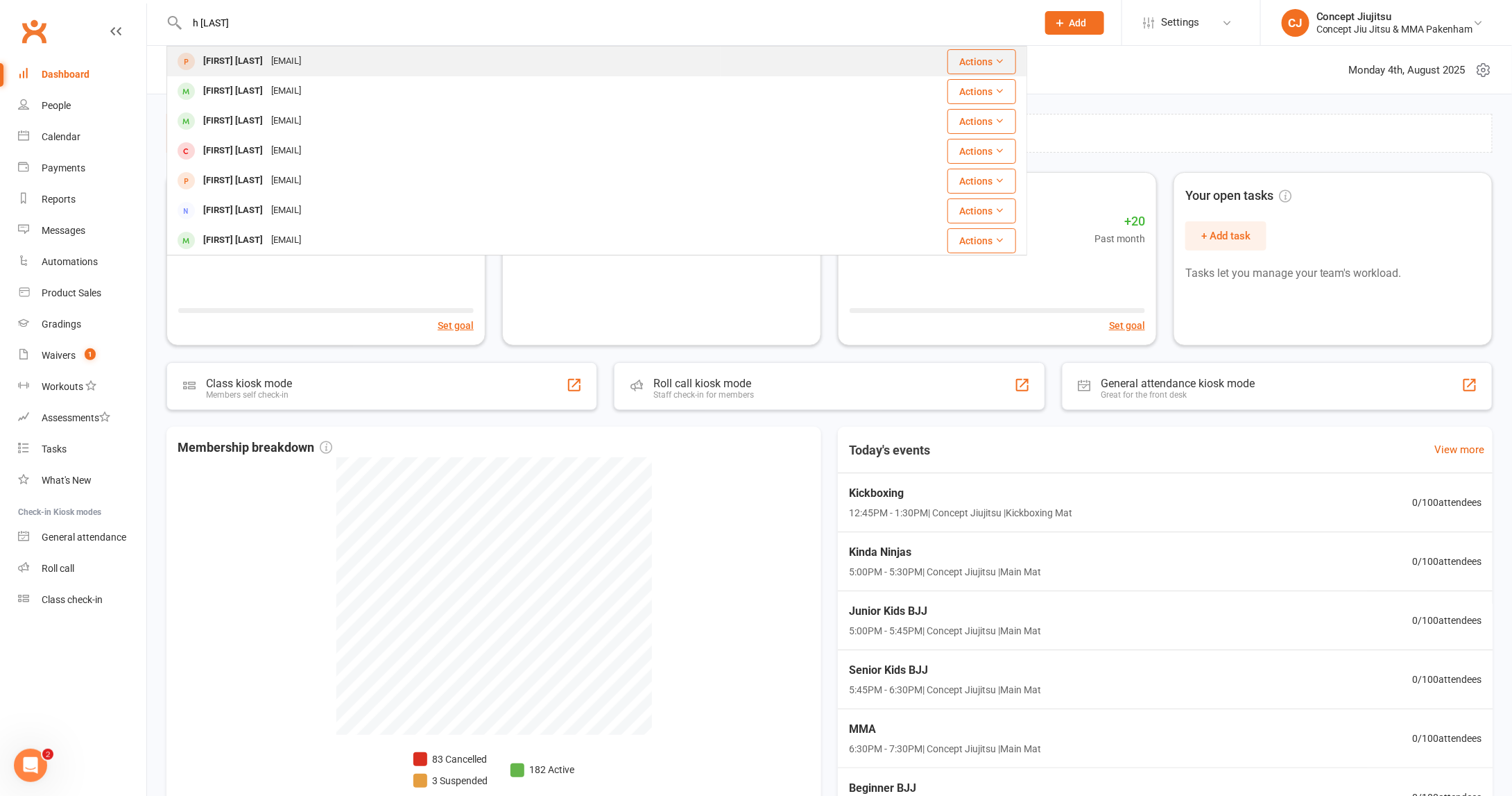 type on "h [LAST]" 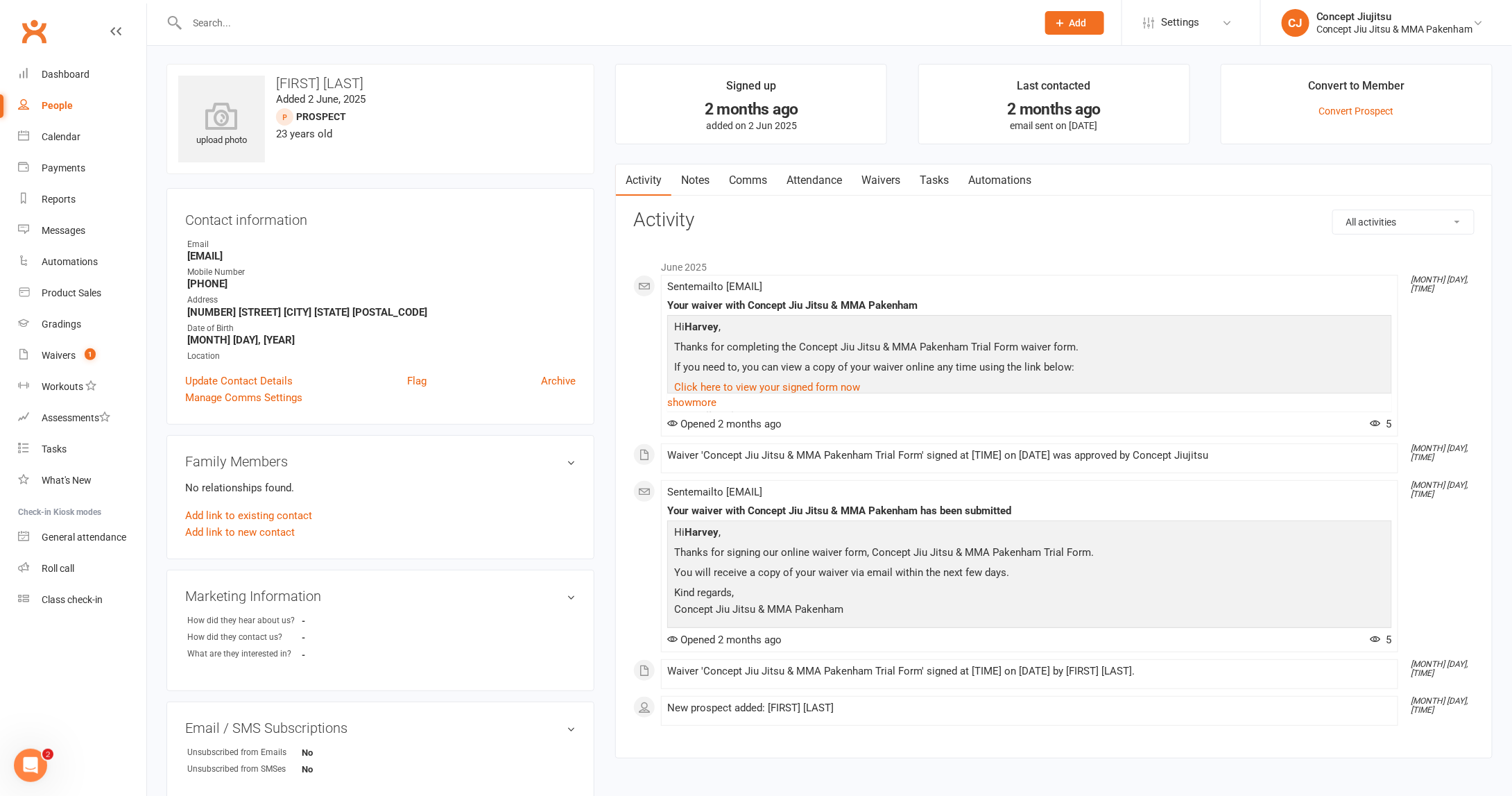 scroll, scrollTop: 0, scrollLeft: 0, axis: both 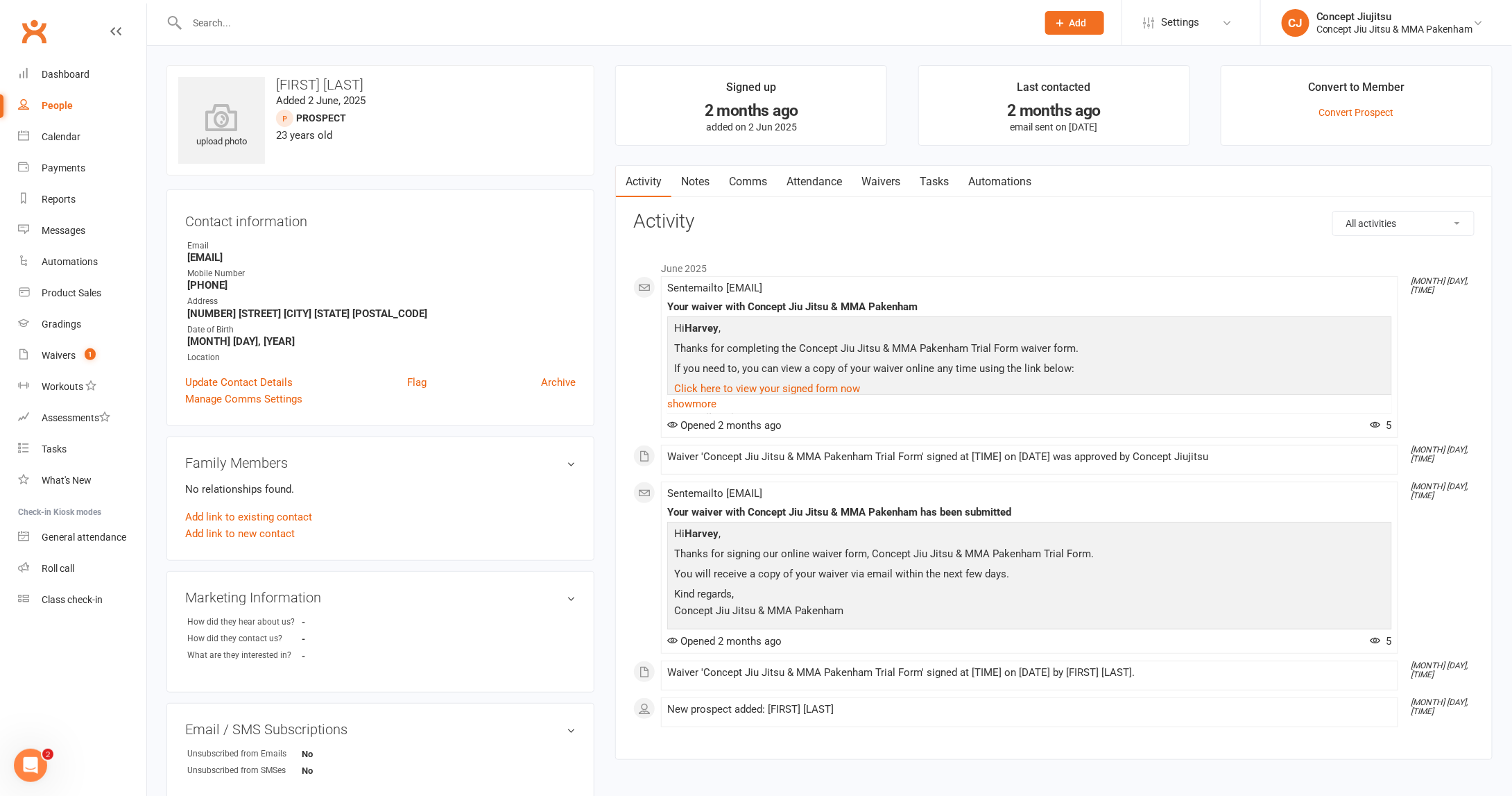 click at bounding box center (596, 22) 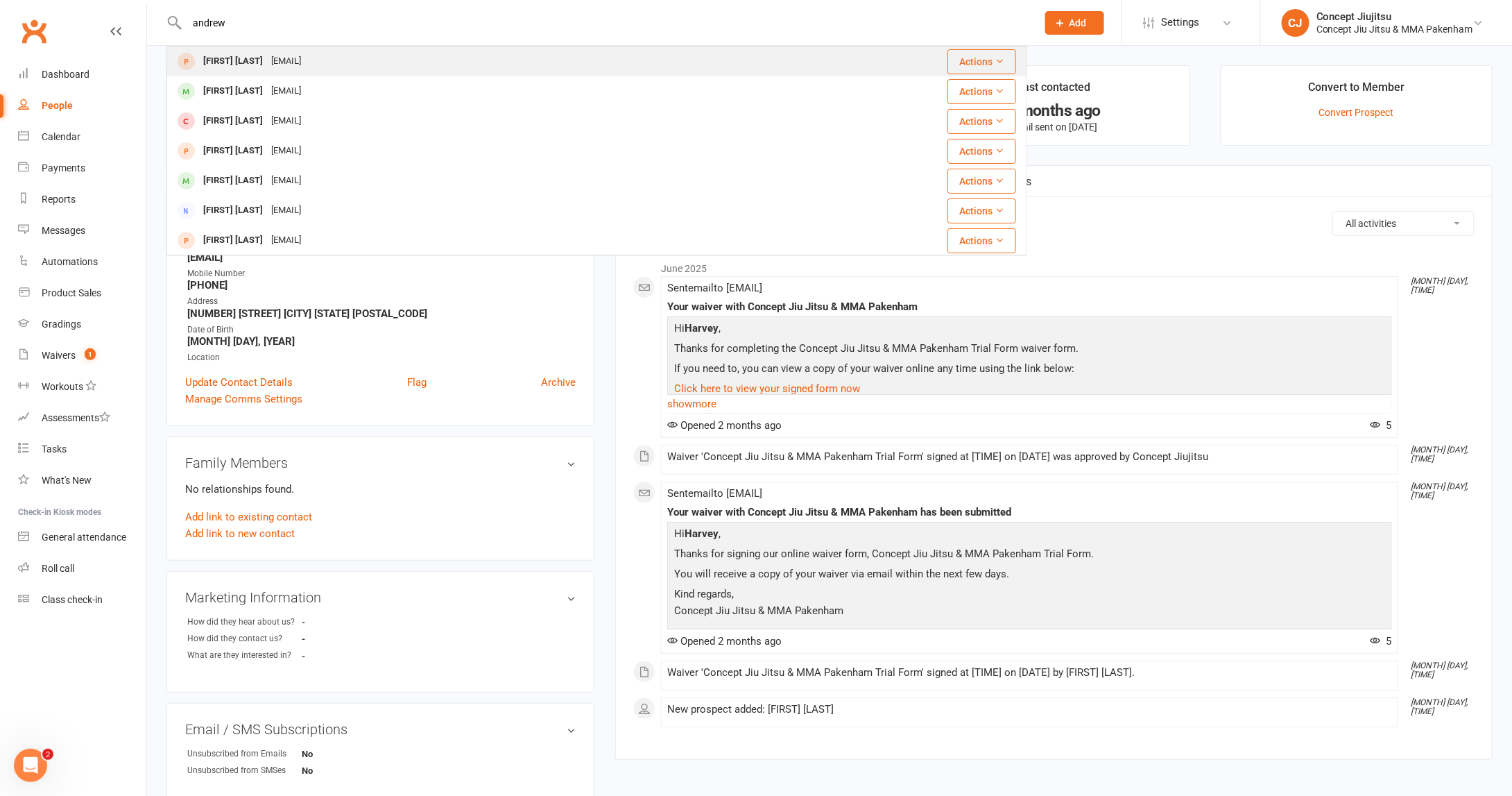 type on "andrew" 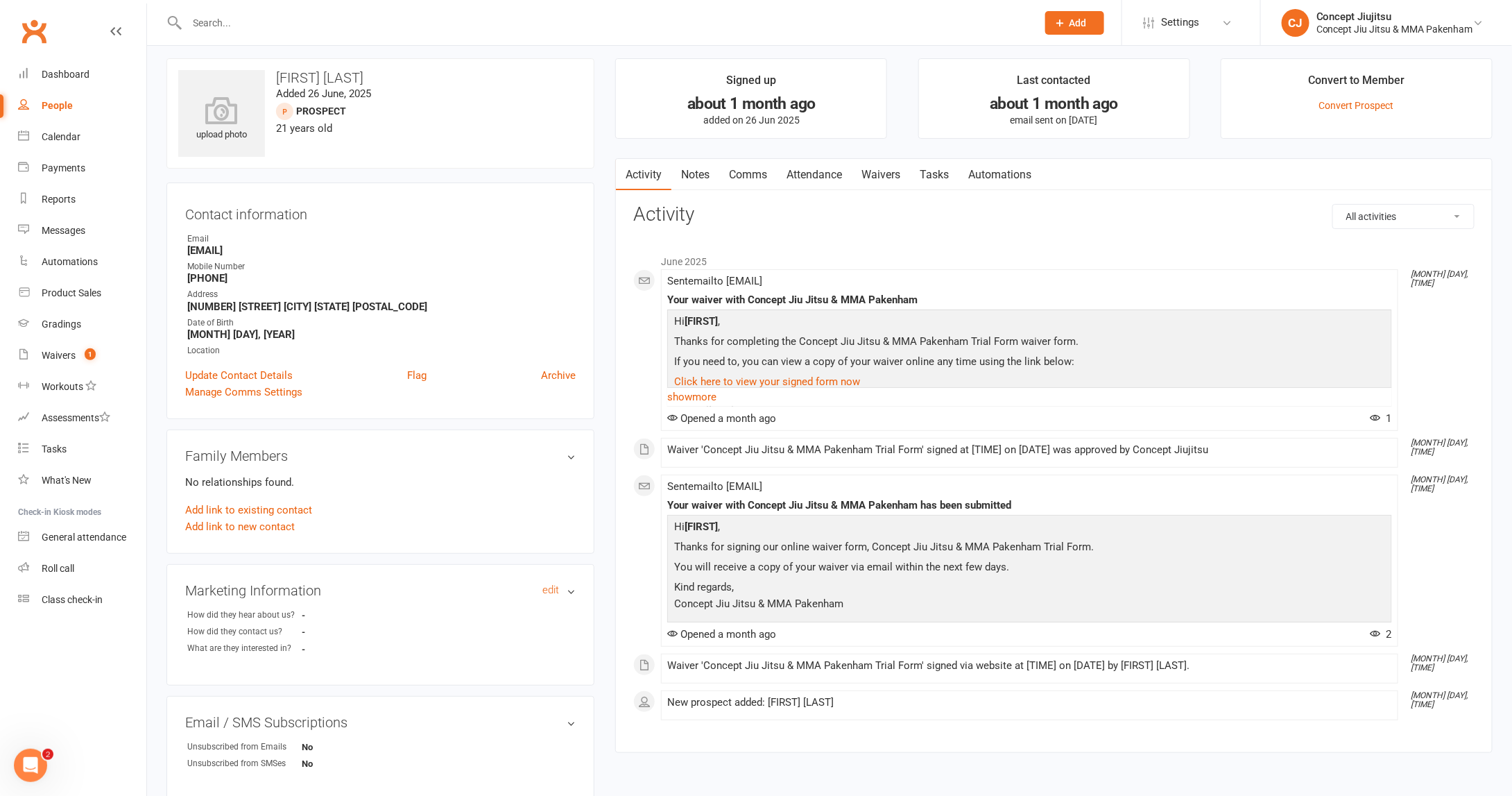 scroll, scrollTop: 0, scrollLeft: 0, axis: both 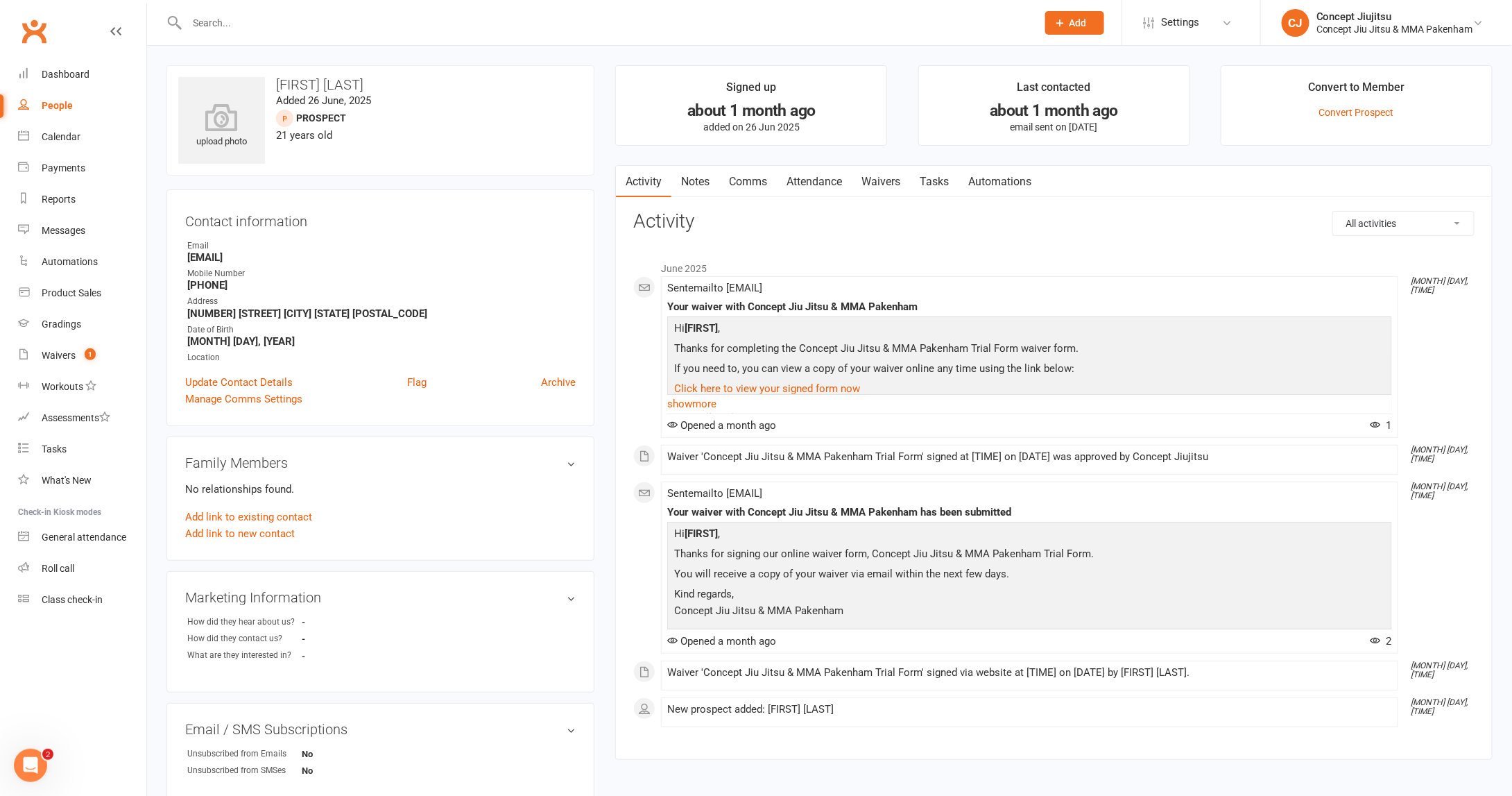 click at bounding box center [605, 23] 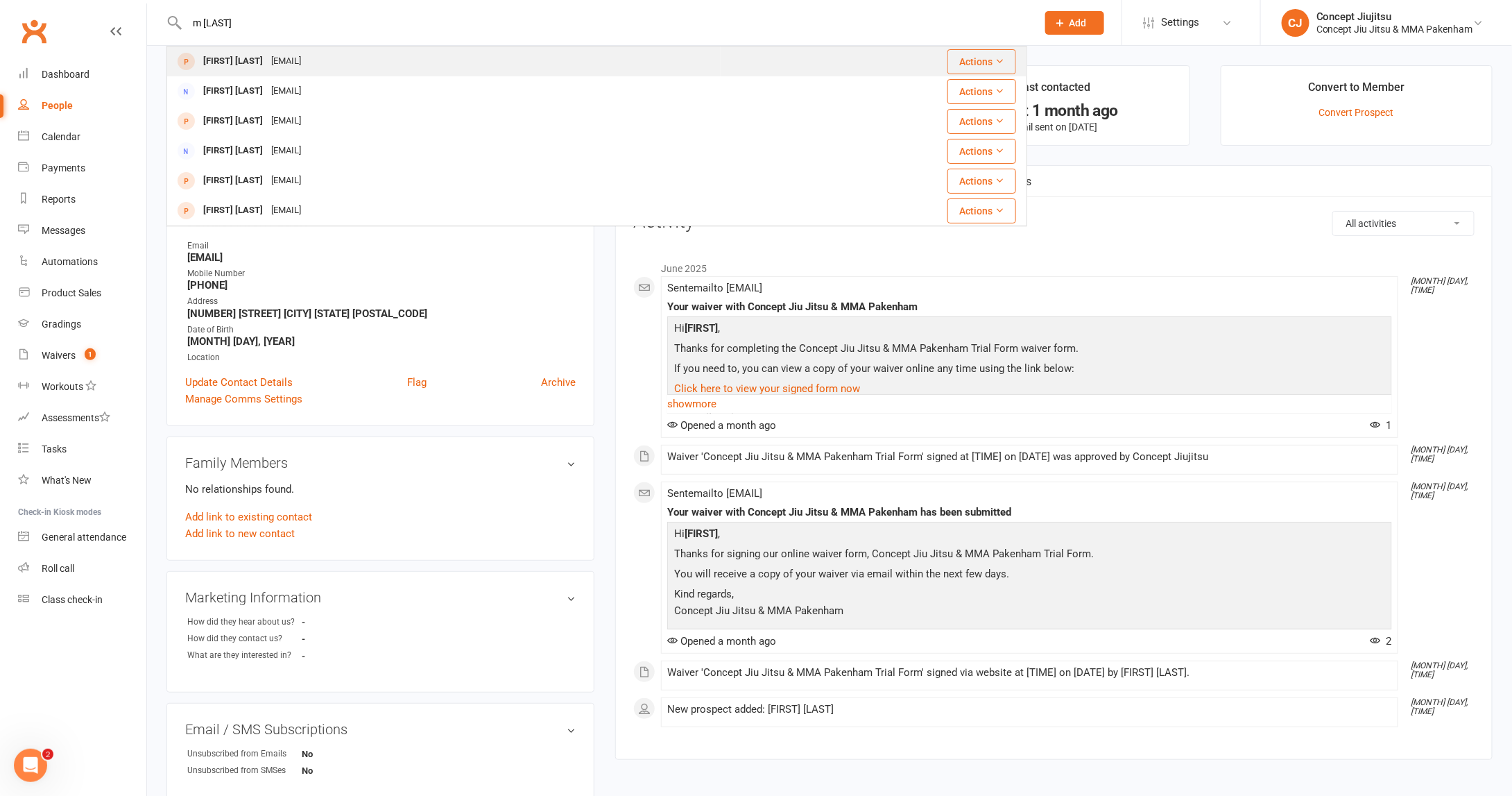 type on "m [LAST]" 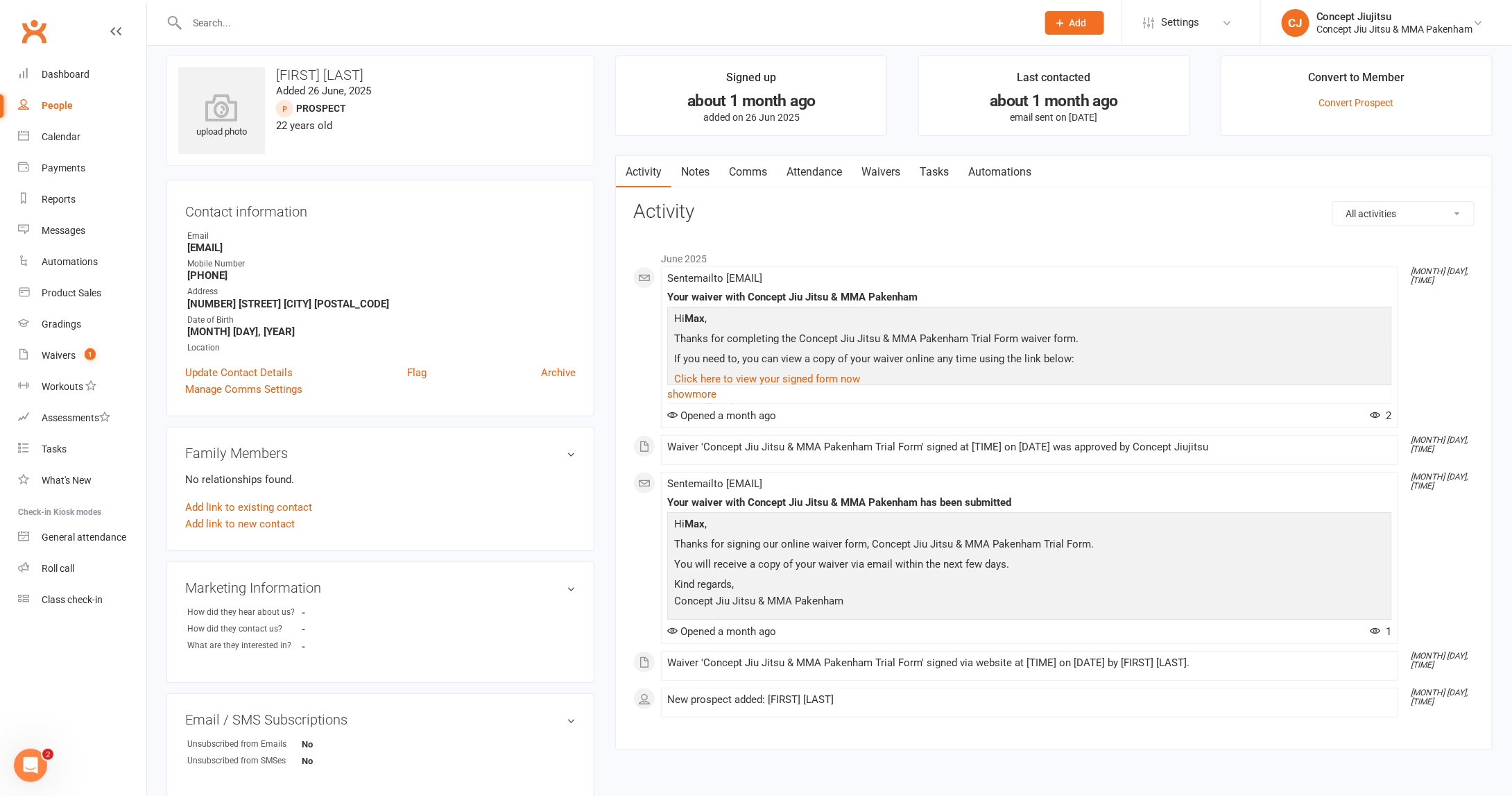 scroll, scrollTop: 0, scrollLeft: 0, axis: both 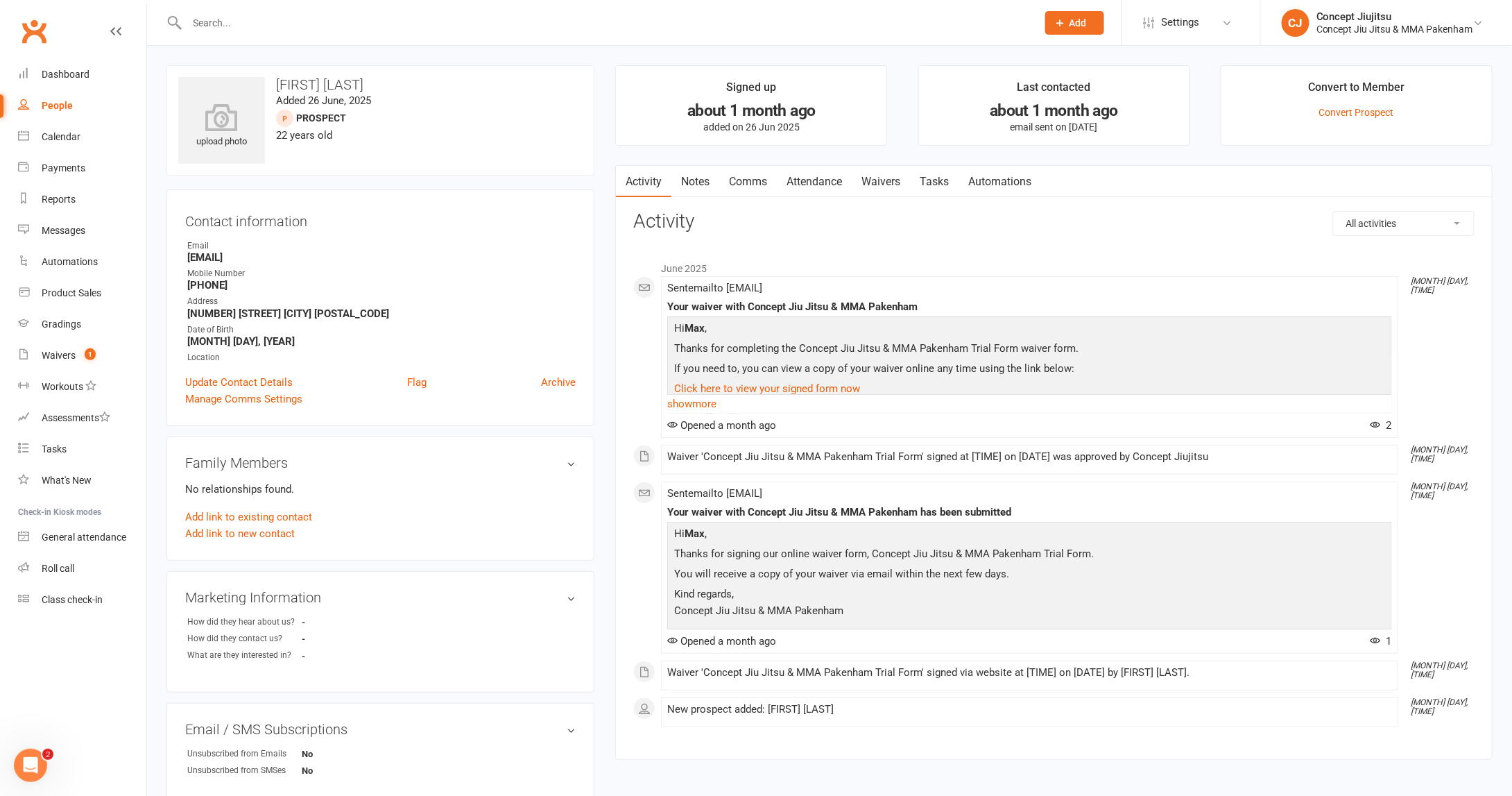 click at bounding box center (605, 23) 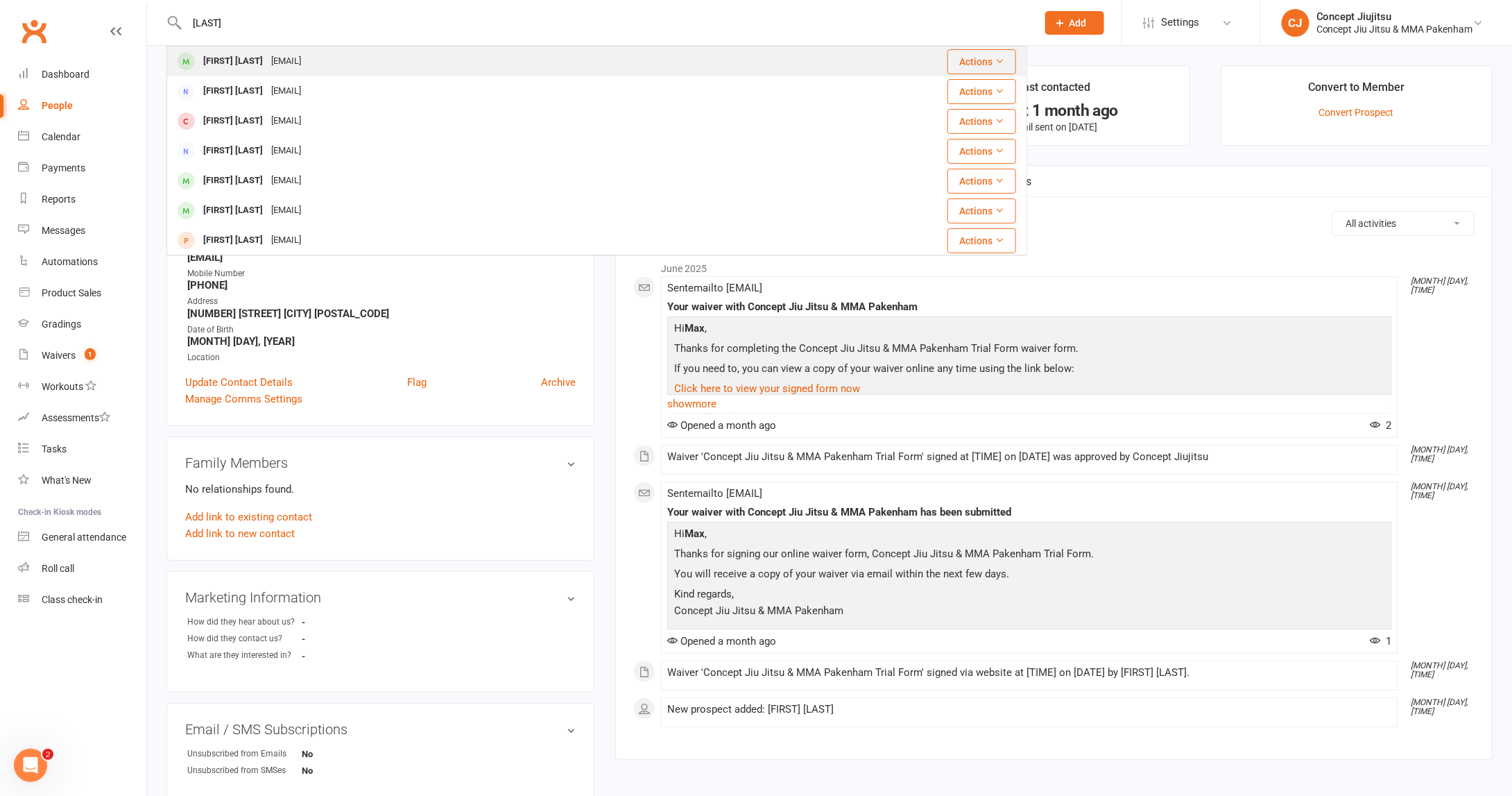type on "[LAST]" 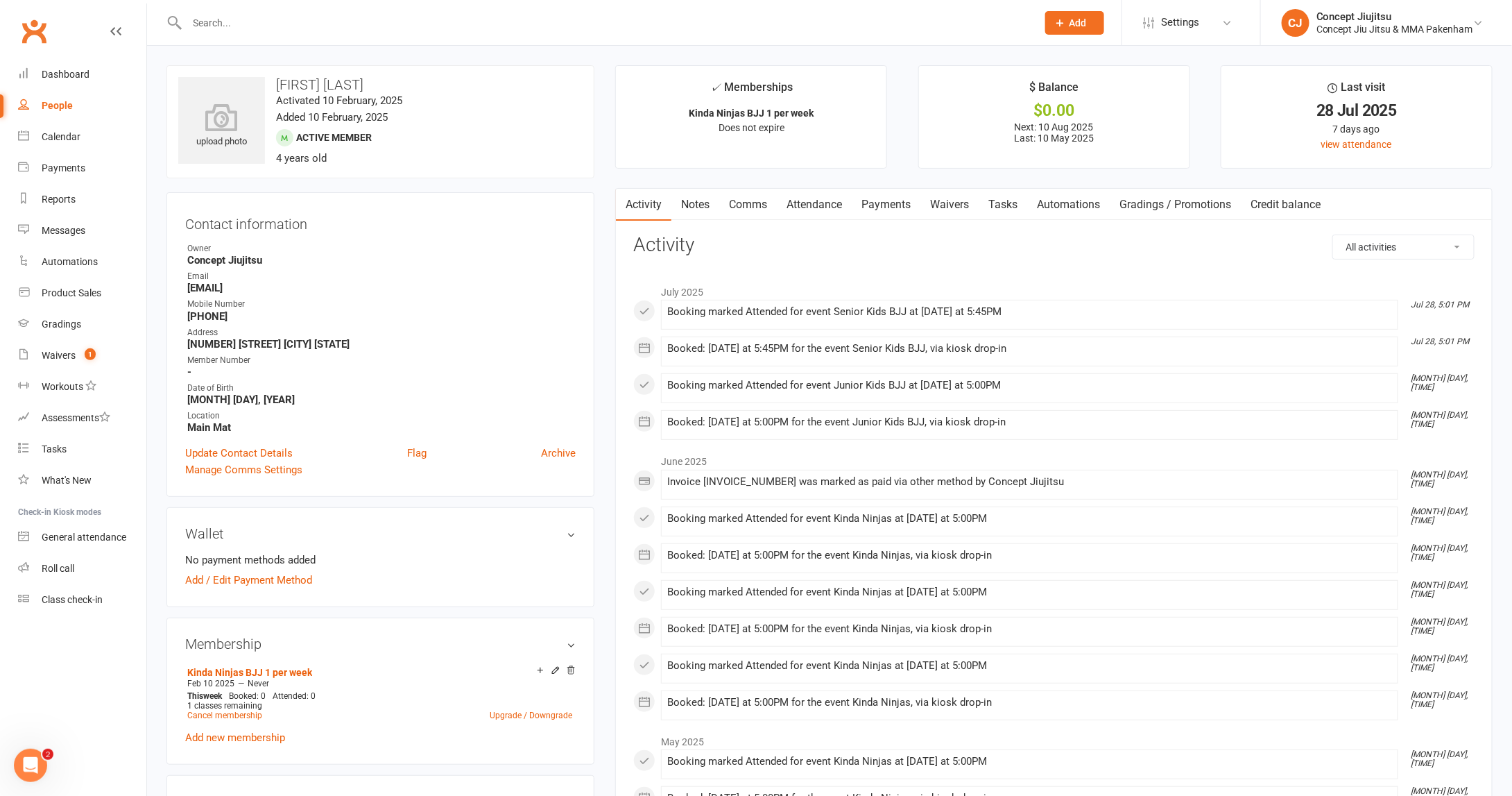 click at bounding box center [605, 23] 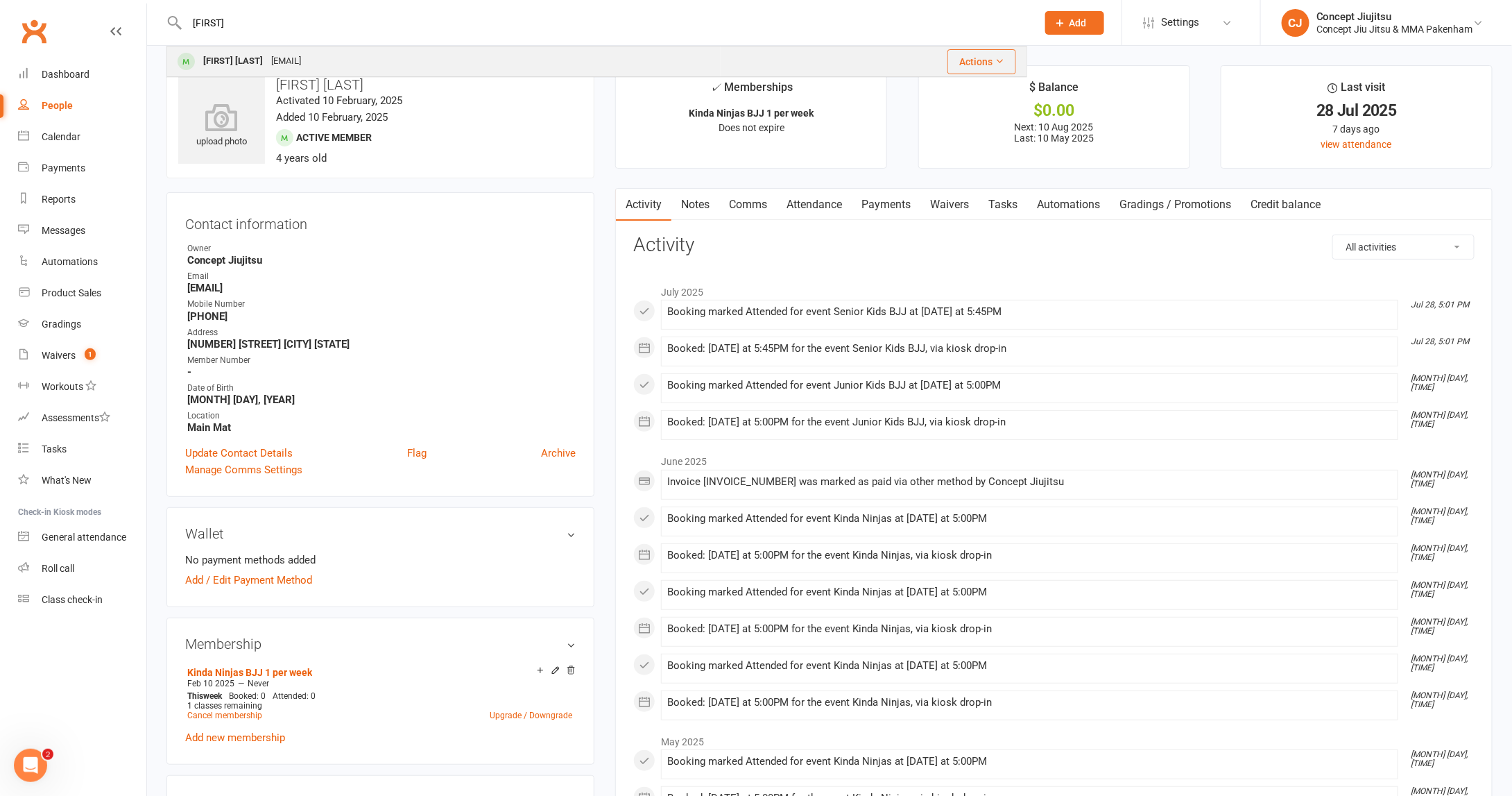 type on "[FIRST]" 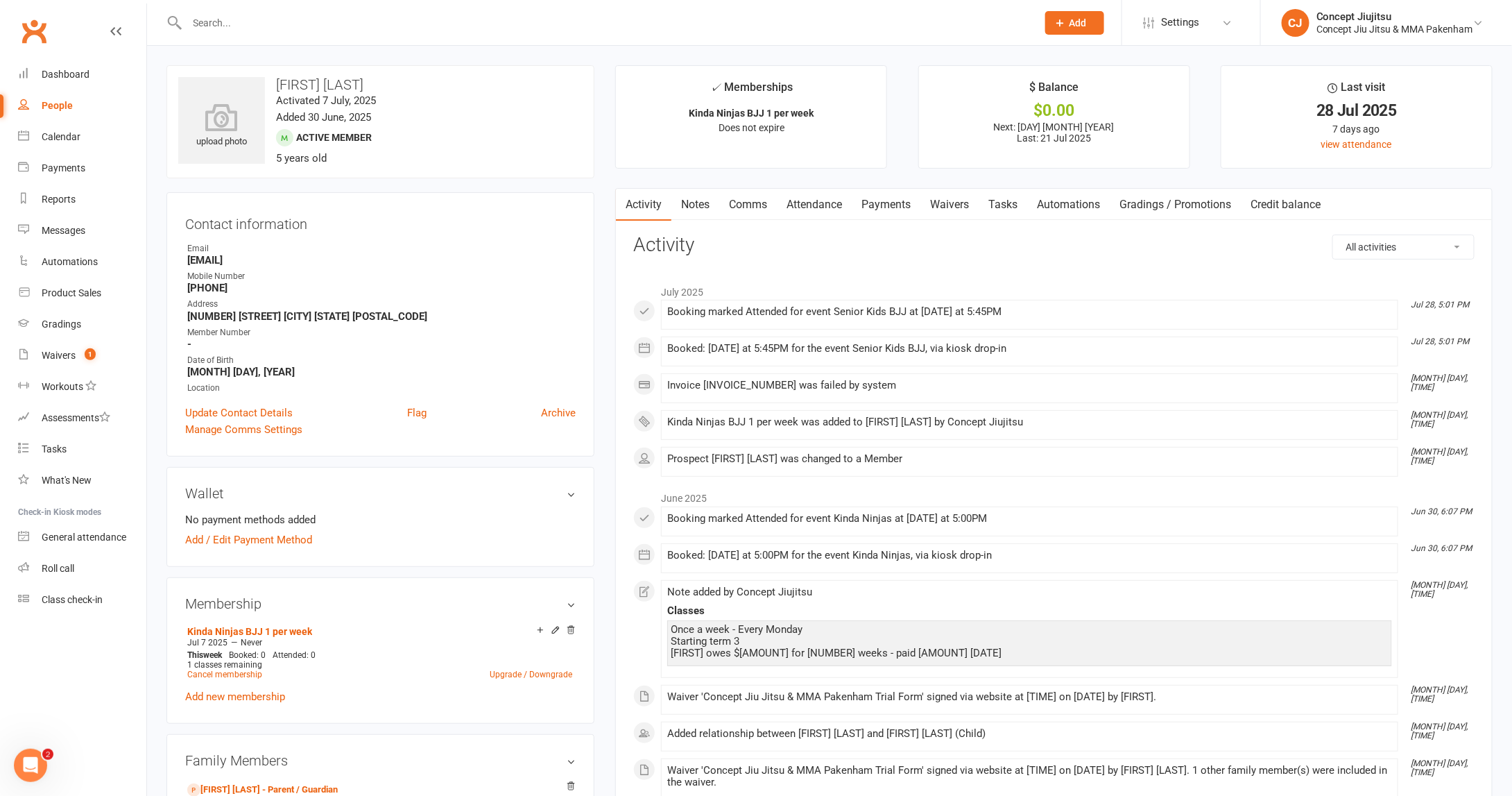 click on "Once a week - Every Monday Starting term 3  [FIRST] owes $[AMOUNT] for [NUMBER] weeks - paid [AMOUNT] [DATE]" at bounding box center (1029, 641) 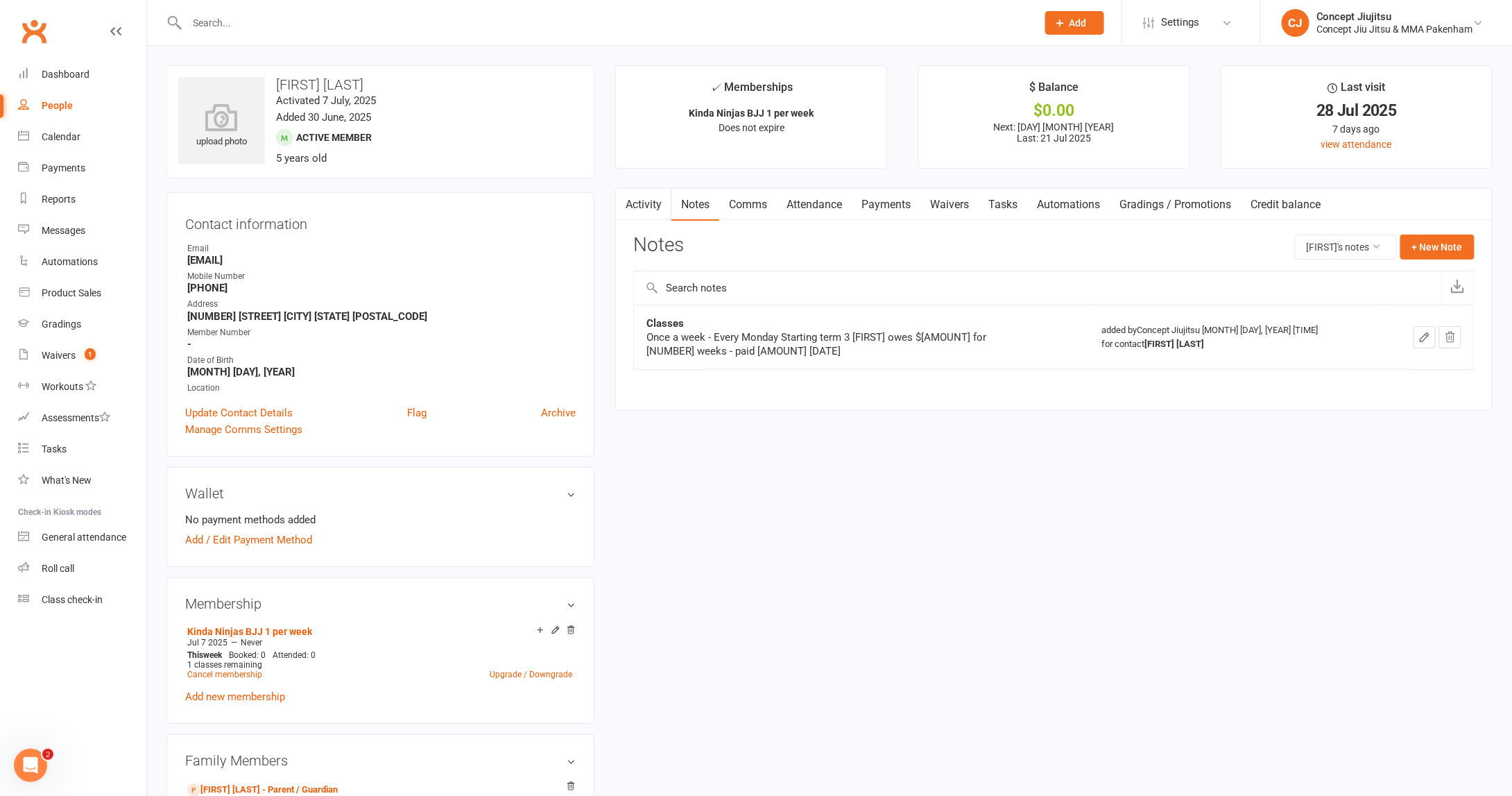 click on "Once a week - Every Monday
Starting term 3
[FIRST] owes $[AMOUNT] for [NUMBER] weeks - paid [AMOUNT] [DATE]" at bounding box center (820, 344) 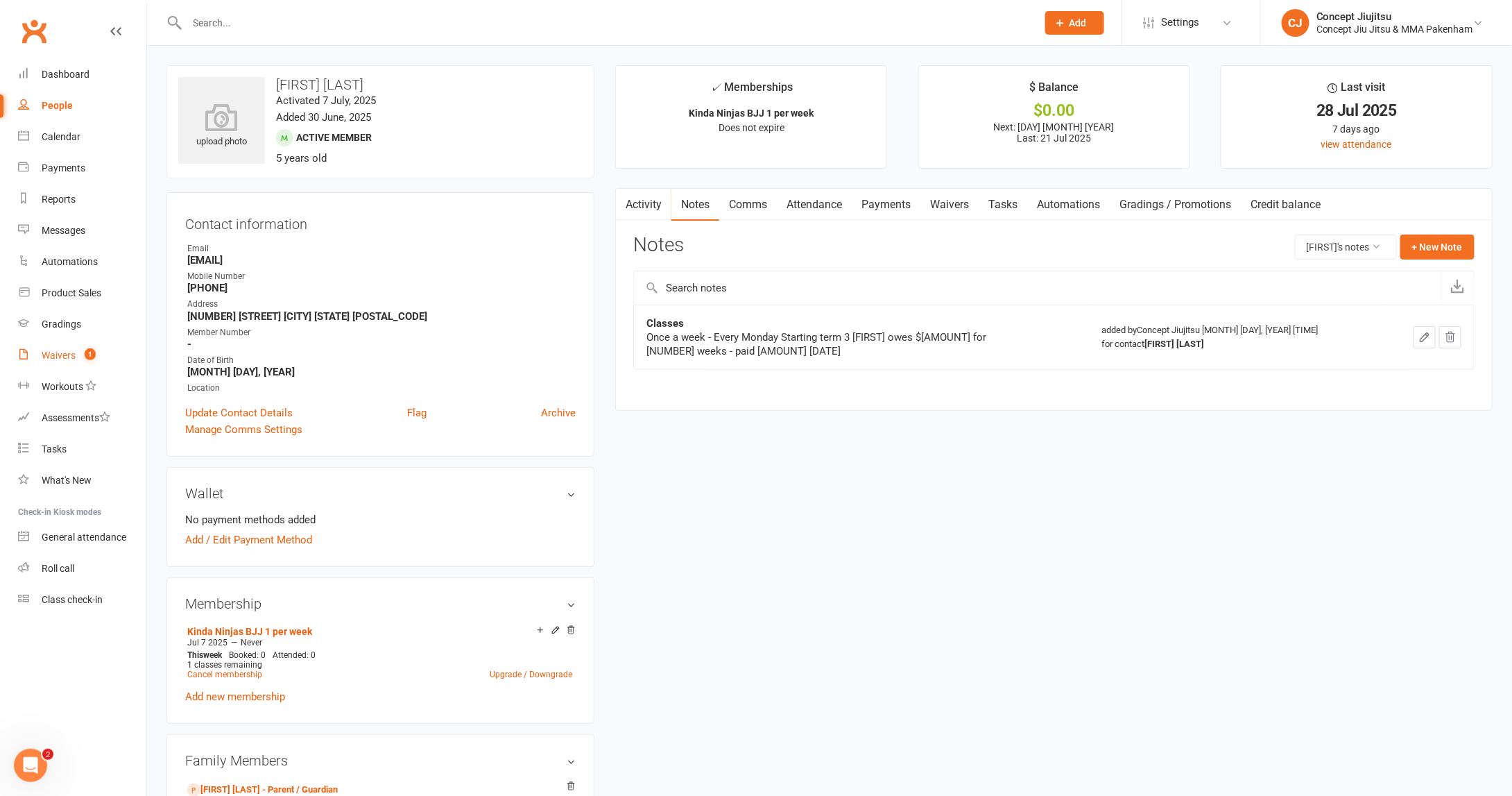 click on "Waivers" at bounding box center (58, 355) 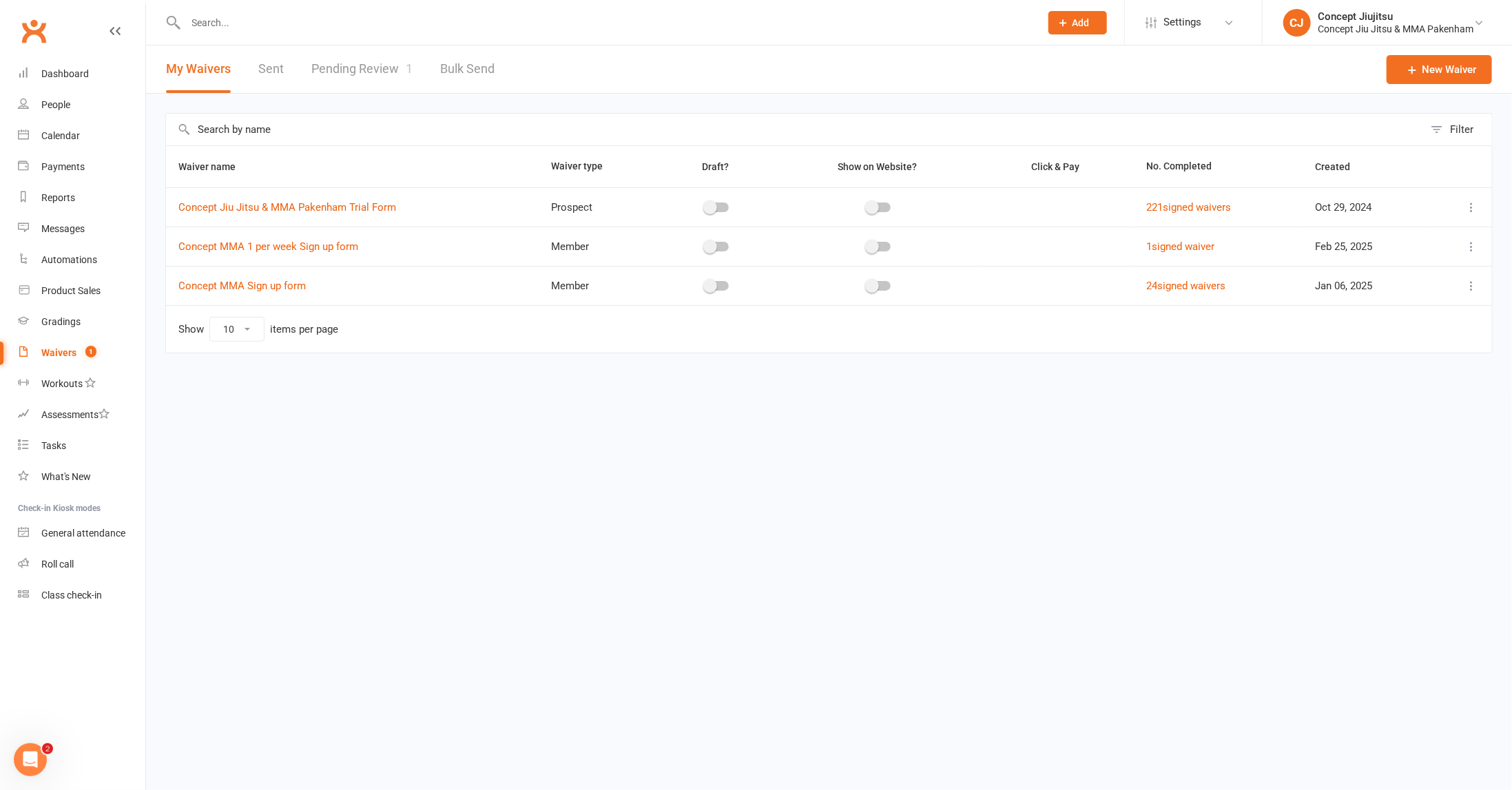 click on "Pending Review 1" at bounding box center (362, 69) 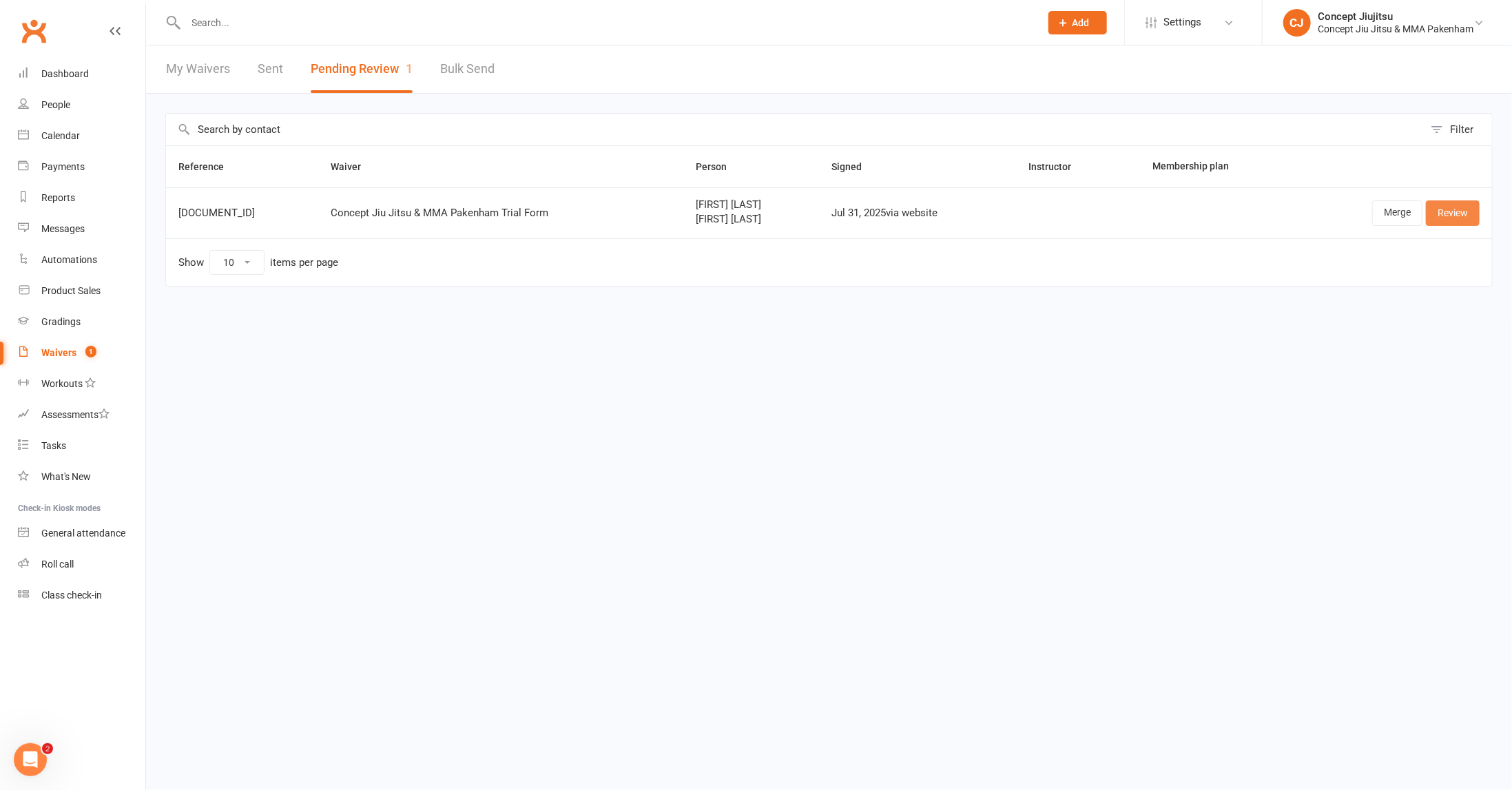 click on "Review" at bounding box center (1453, 213) 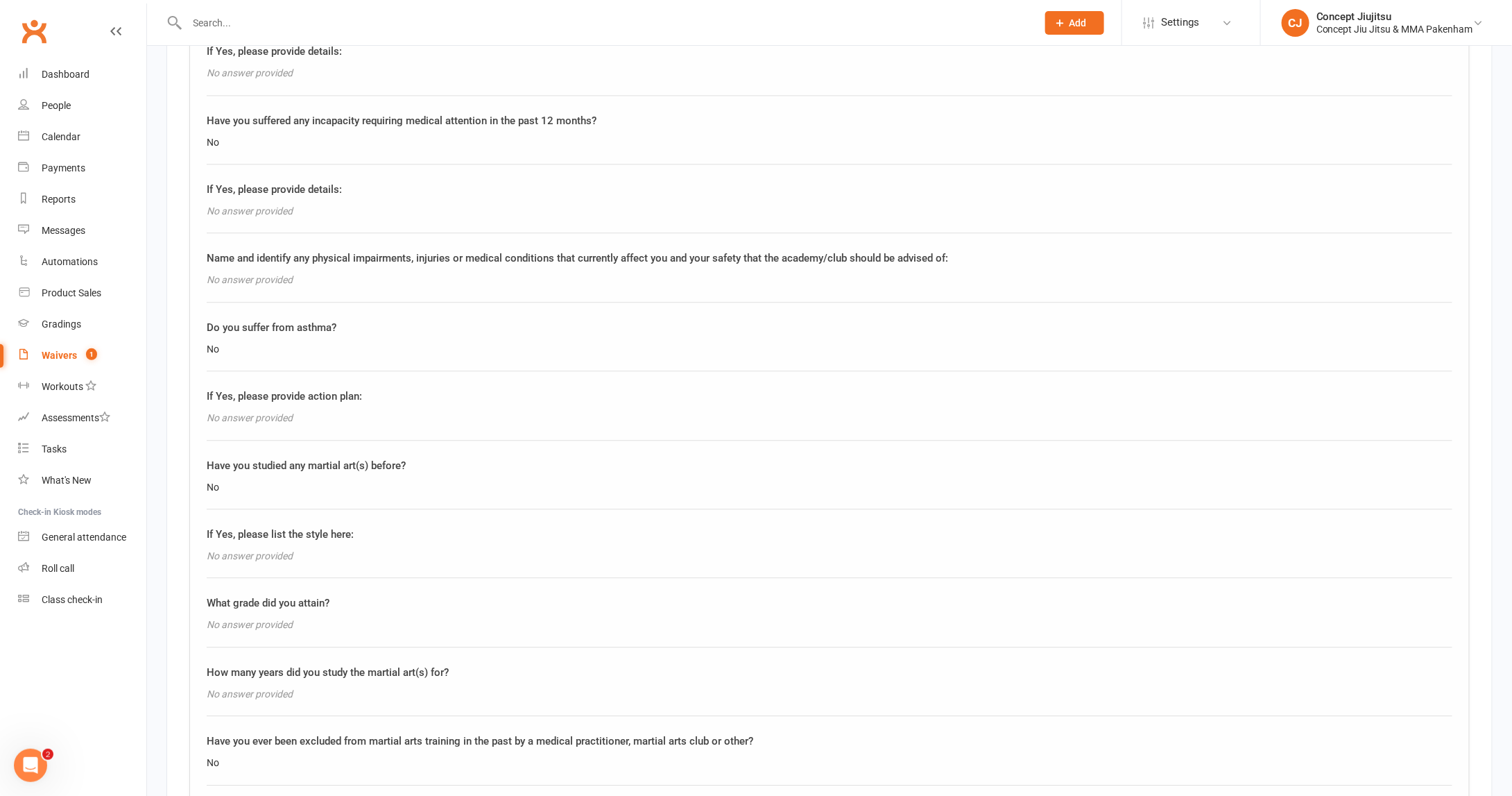 scroll, scrollTop: 2006, scrollLeft: 0, axis: vertical 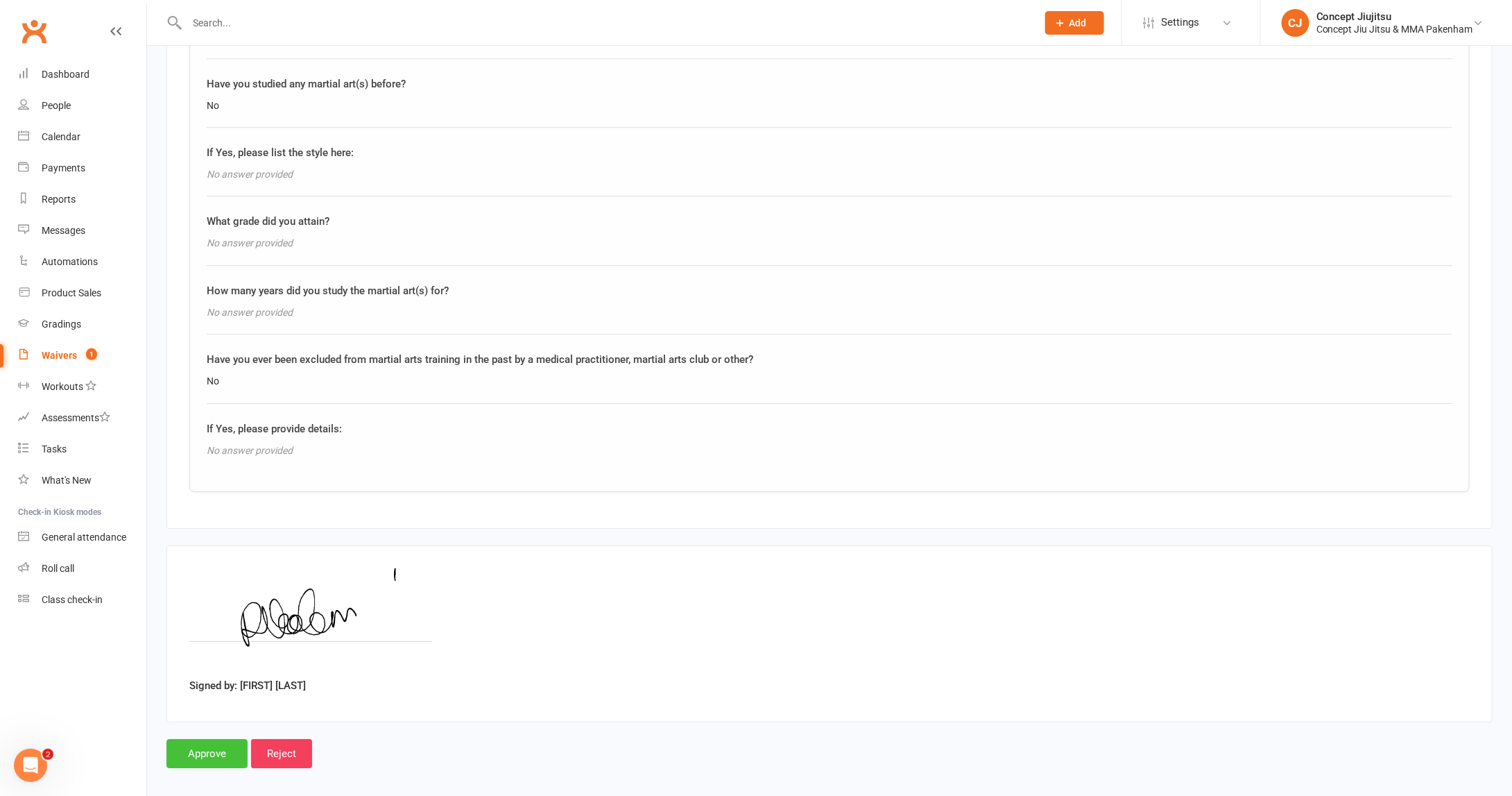 click on "Approve" at bounding box center [207, 754] 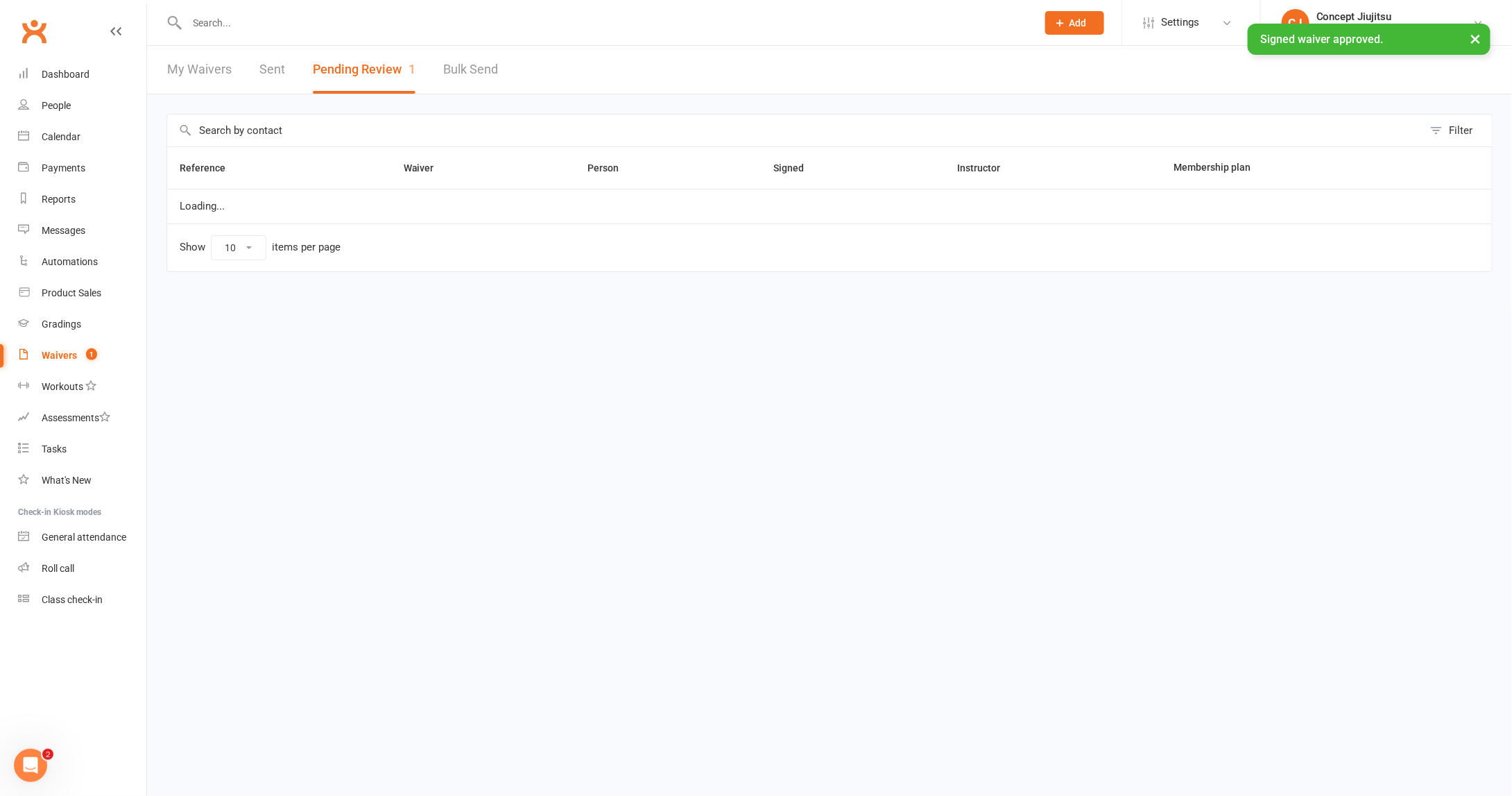 scroll, scrollTop: 0, scrollLeft: 0, axis: both 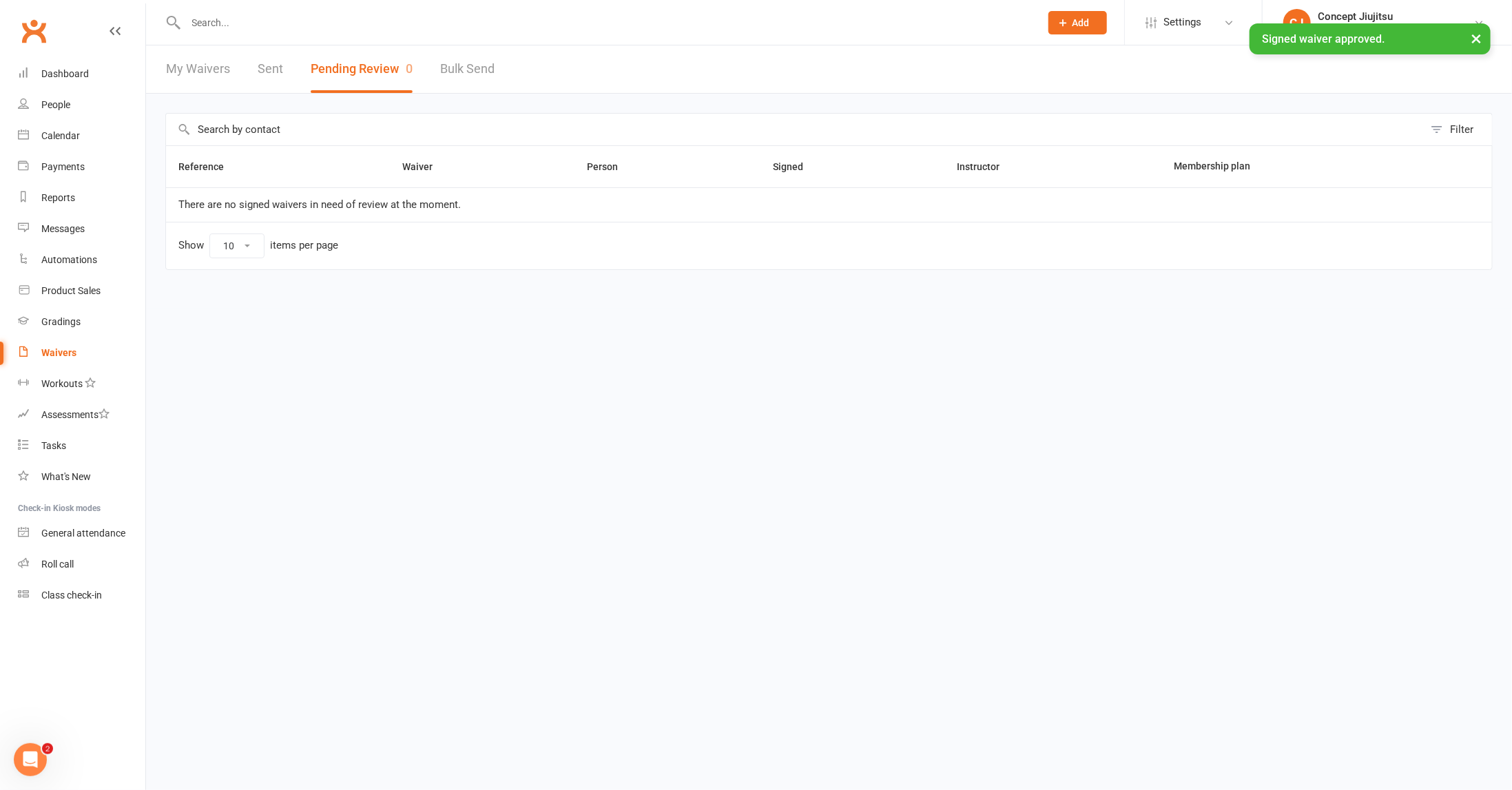 click on "× Signed waiver approved." at bounding box center [747, 23] 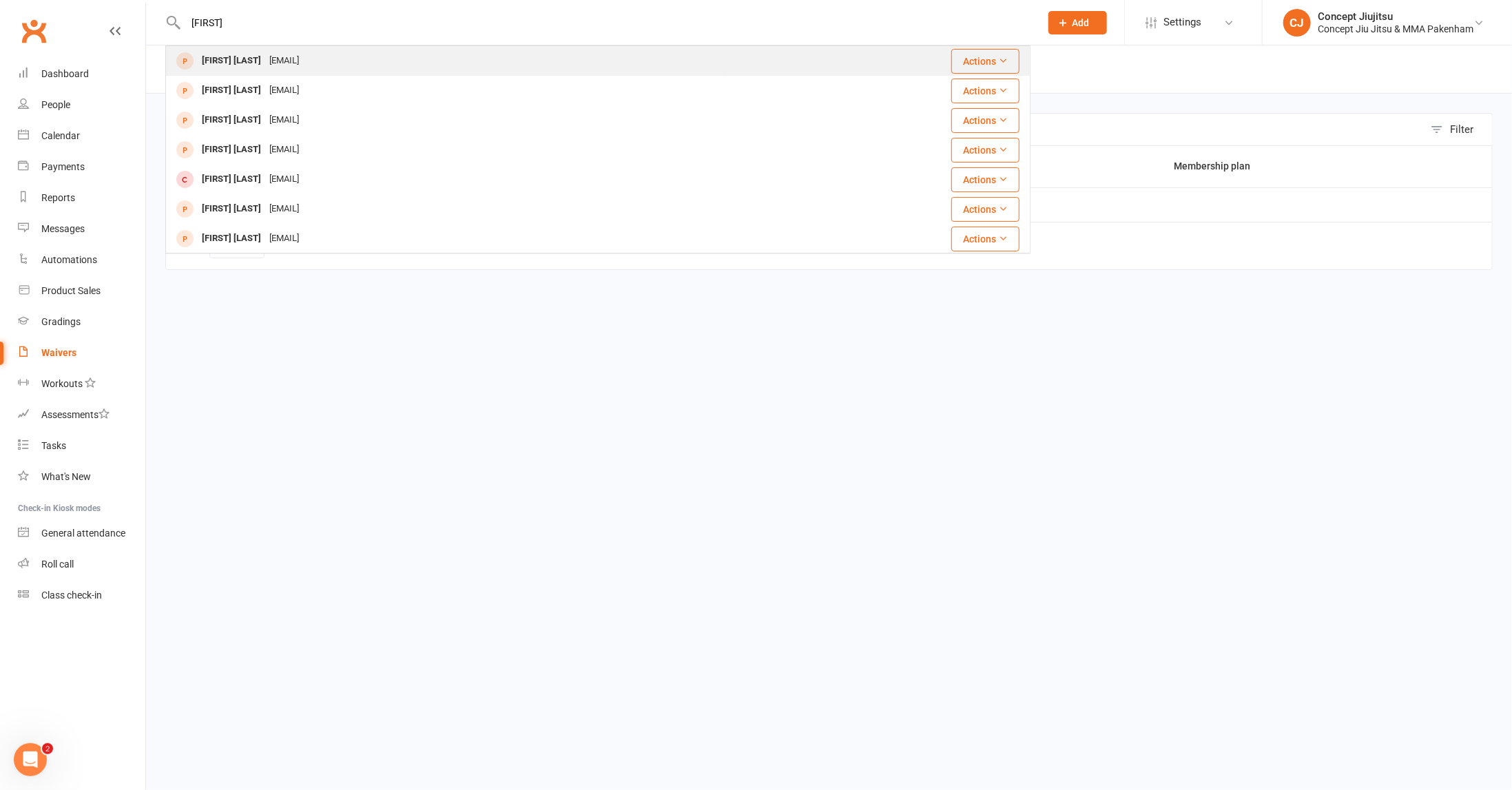 type on "[FIRST]" 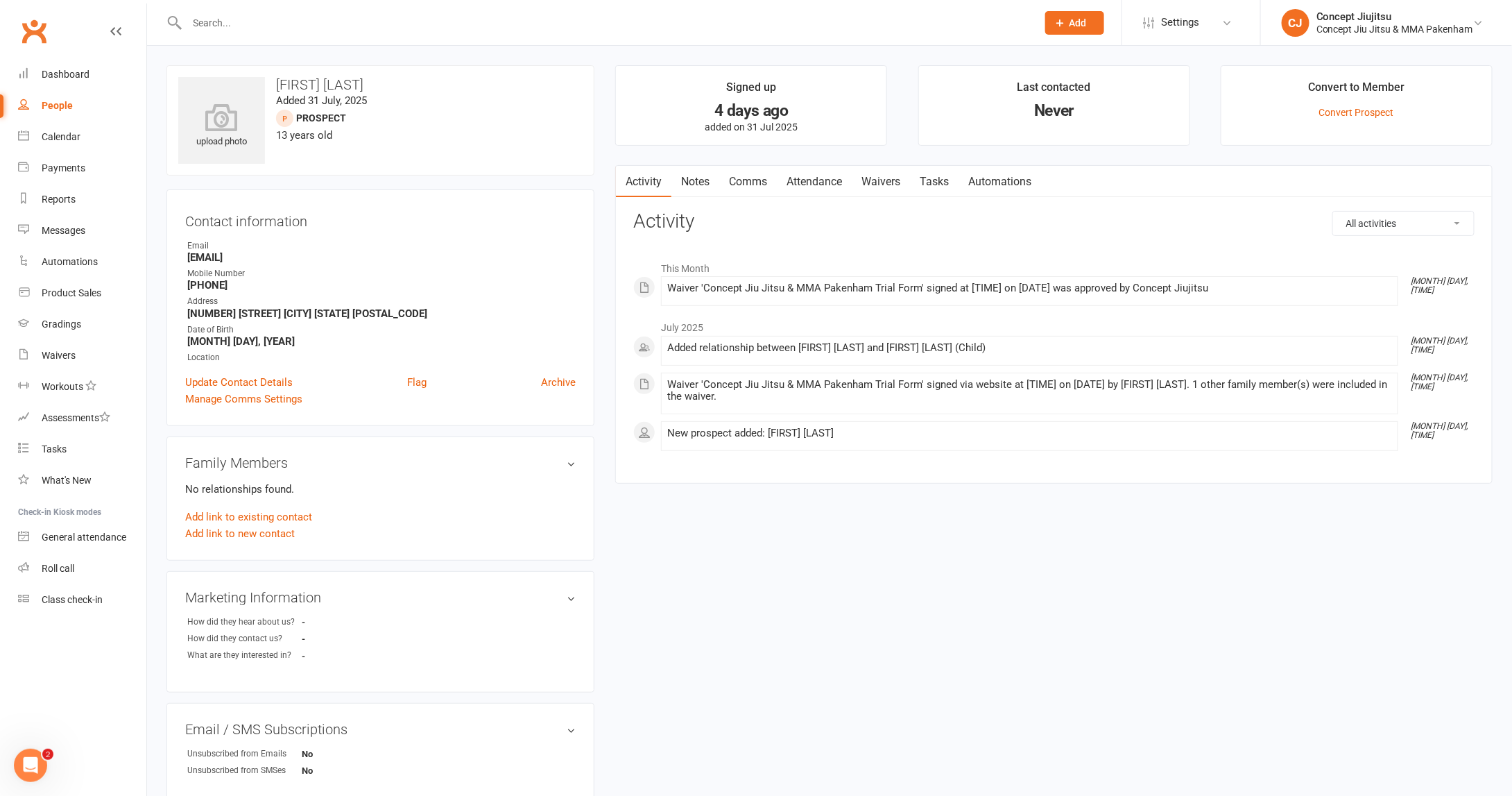 drag, startPoint x: 302, startPoint y: 257, endPoint x: 195, endPoint y: 255, distance: 107.01869 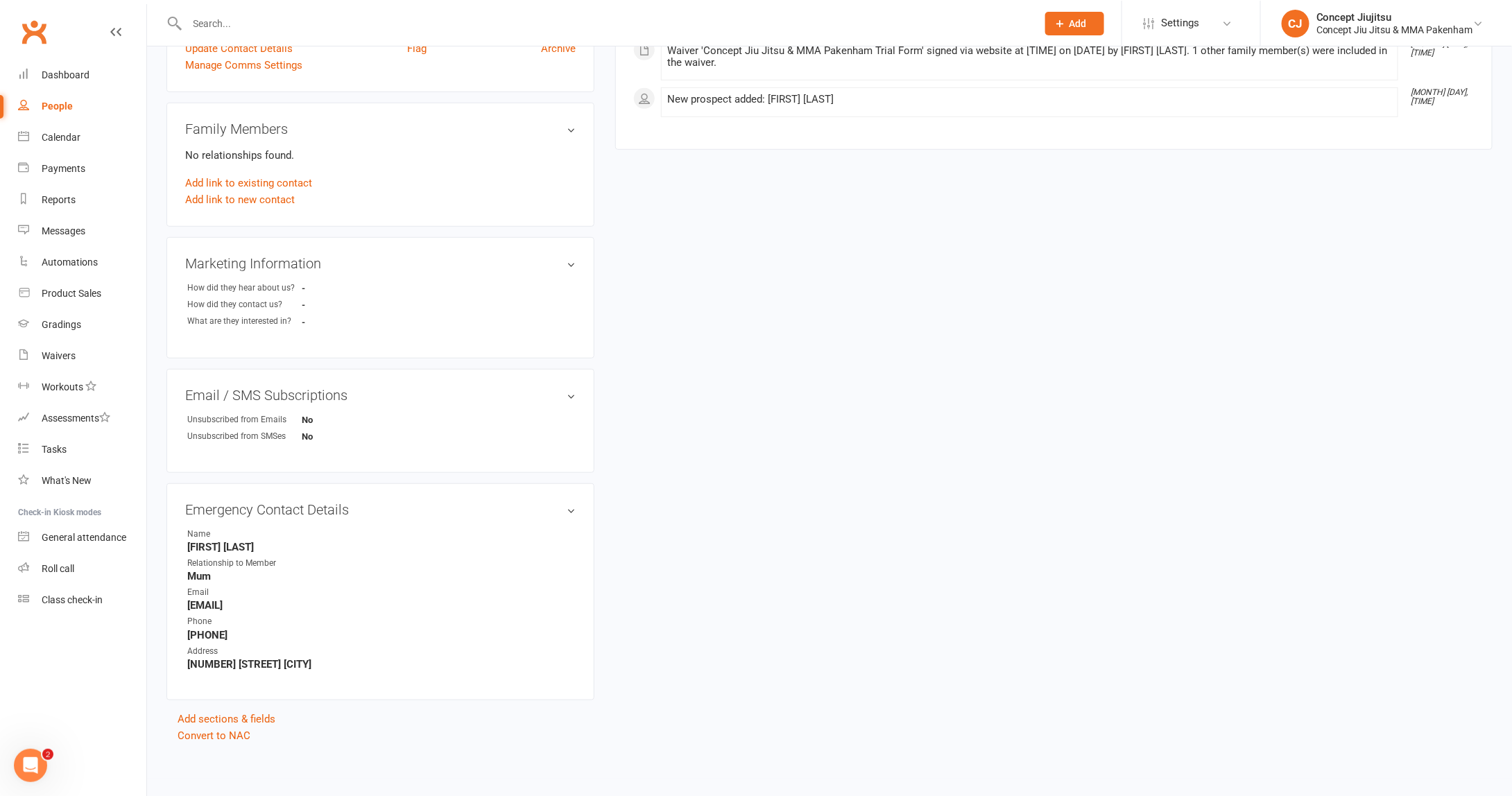 scroll, scrollTop: 334, scrollLeft: 0, axis: vertical 